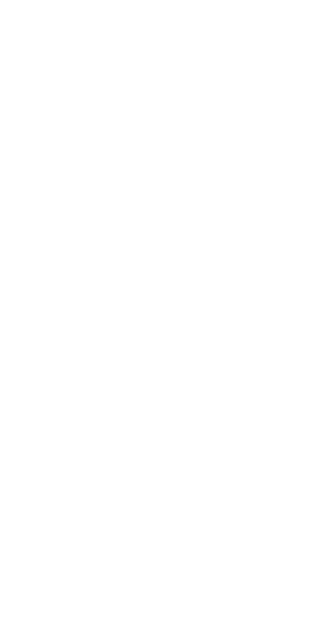 scroll, scrollTop: 0, scrollLeft: 0, axis: both 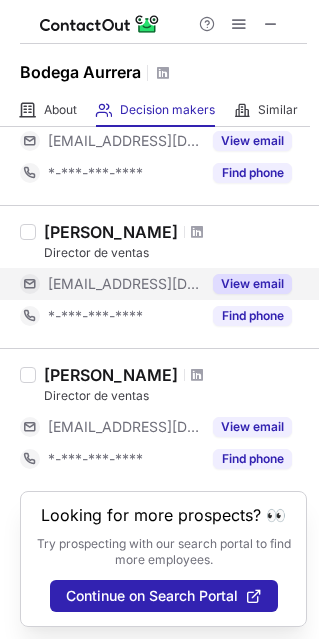 click on "View email" at bounding box center (252, 284) 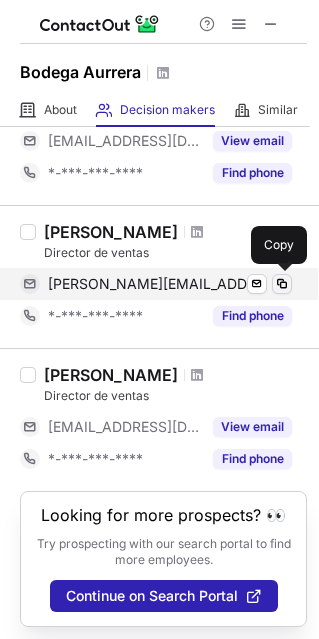 click at bounding box center (282, 284) 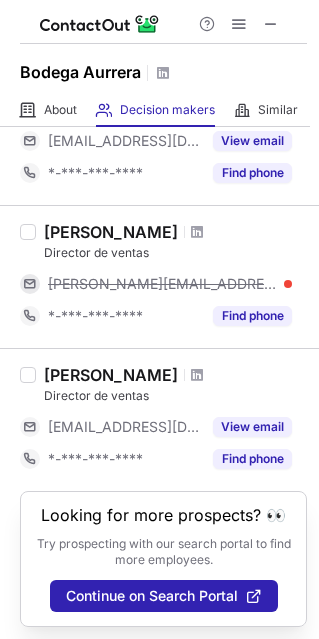 scroll, scrollTop: 1085, scrollLeft: 0, axis: vertical 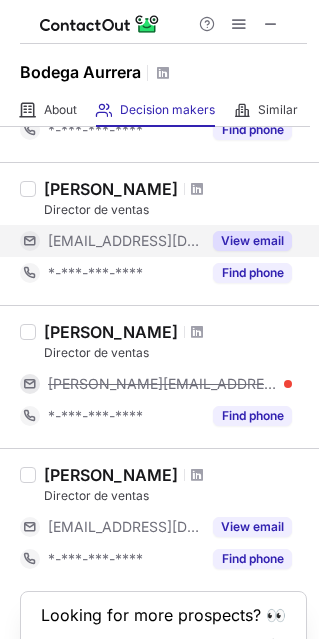 click on "View email" at bounding box center [252, 241] 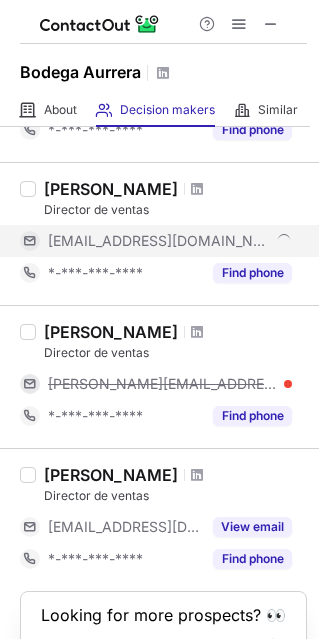 click on "[EMAIL_ADDRESS][DOMAIN_NAME]" at bounding box center (170, 241) 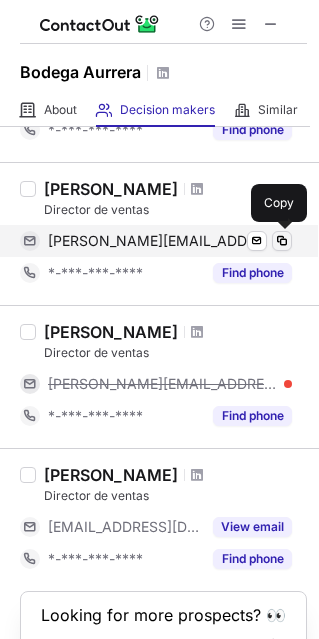 click at bounding box center [282, 241] 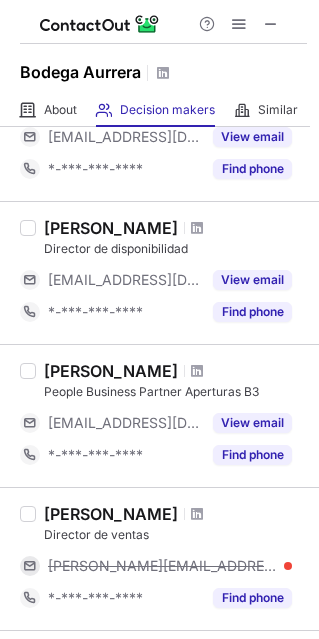 scroll, scrollTop: 685, scrollLeft: 0, axis: vertical 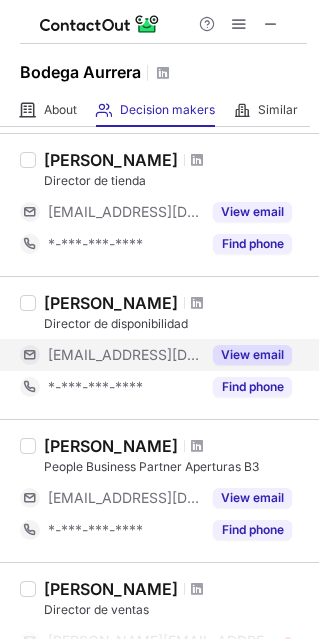 click on "View email" at bounding box center [252, 355] 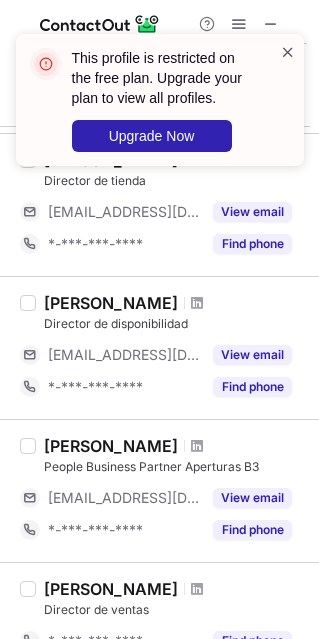 click at bounding box center [288, 52] 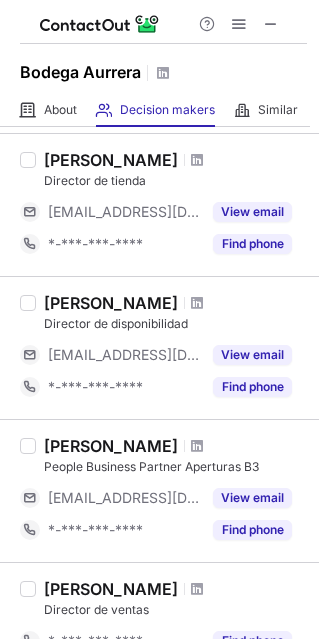 click at bounding box center [288, 52] 